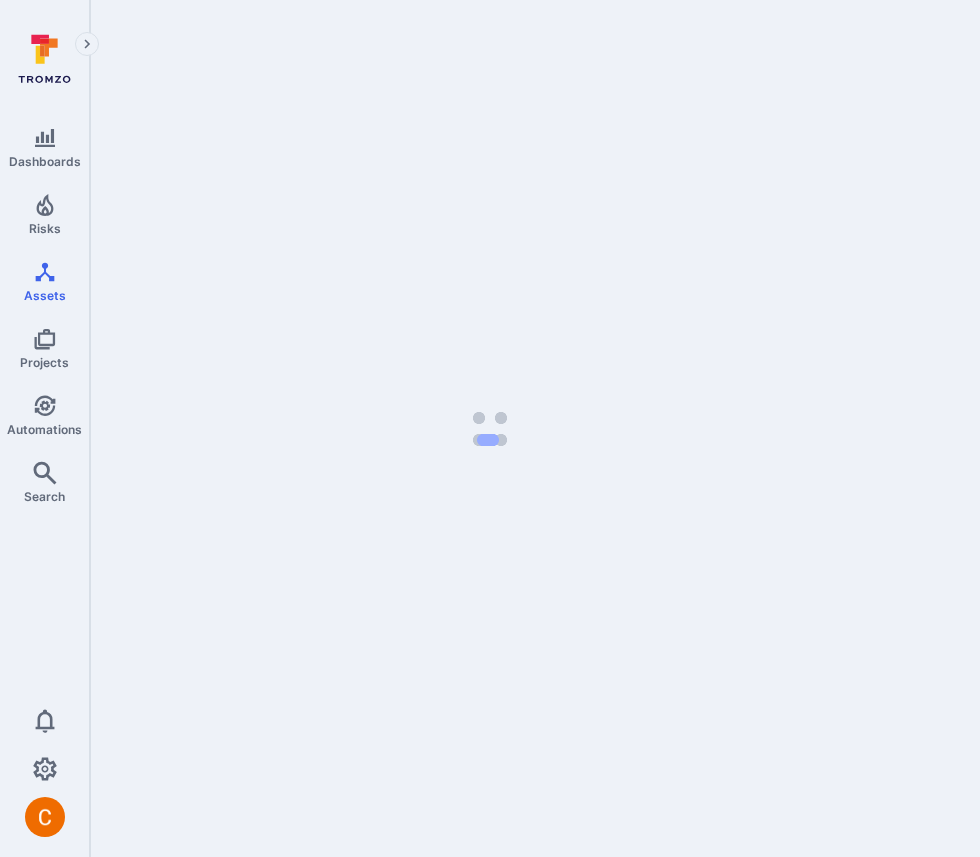 scroll, scrollTop: 0, scrollLeft: 0, axis: both 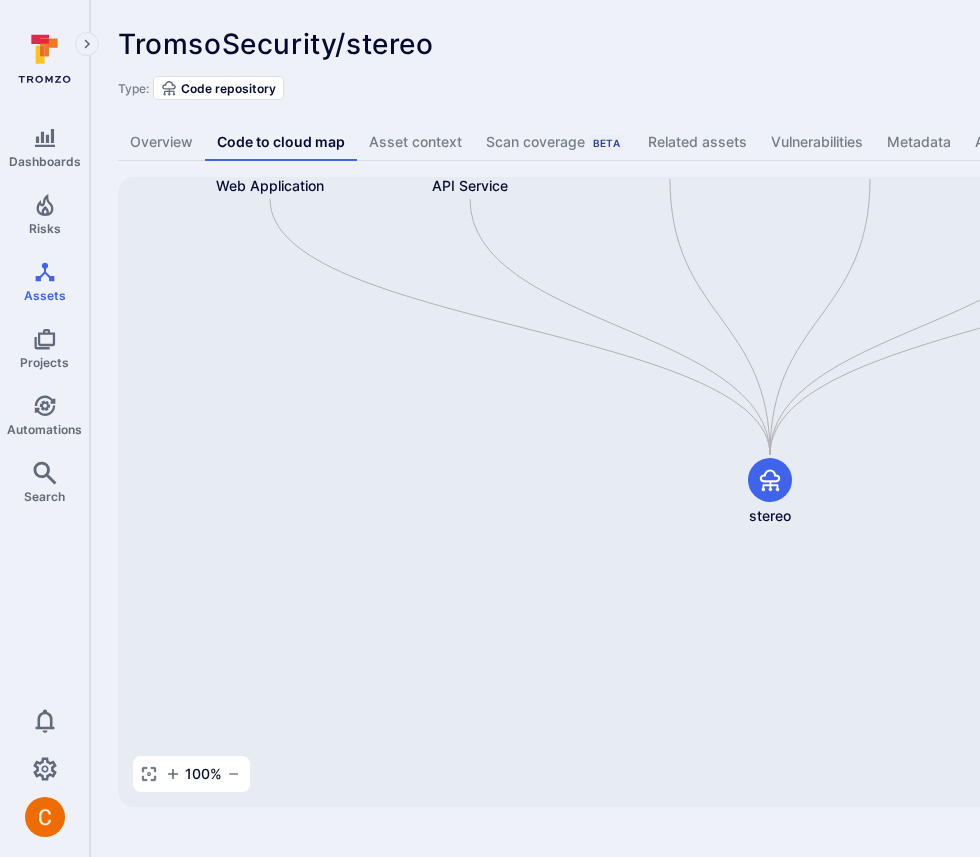 click on "Type: Code repository" at bounding box center (765, 88) 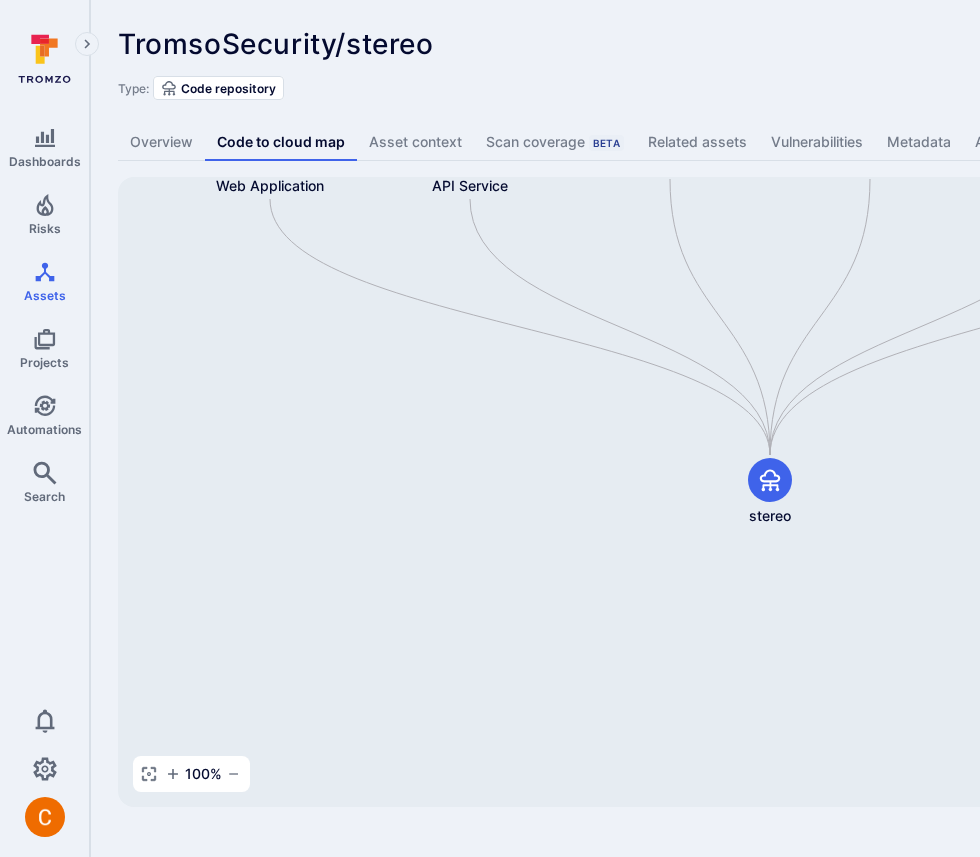 click on "TromsoSecurity/stereo ...   Show  more Type: Code repository" at bounding box center (765, 64) 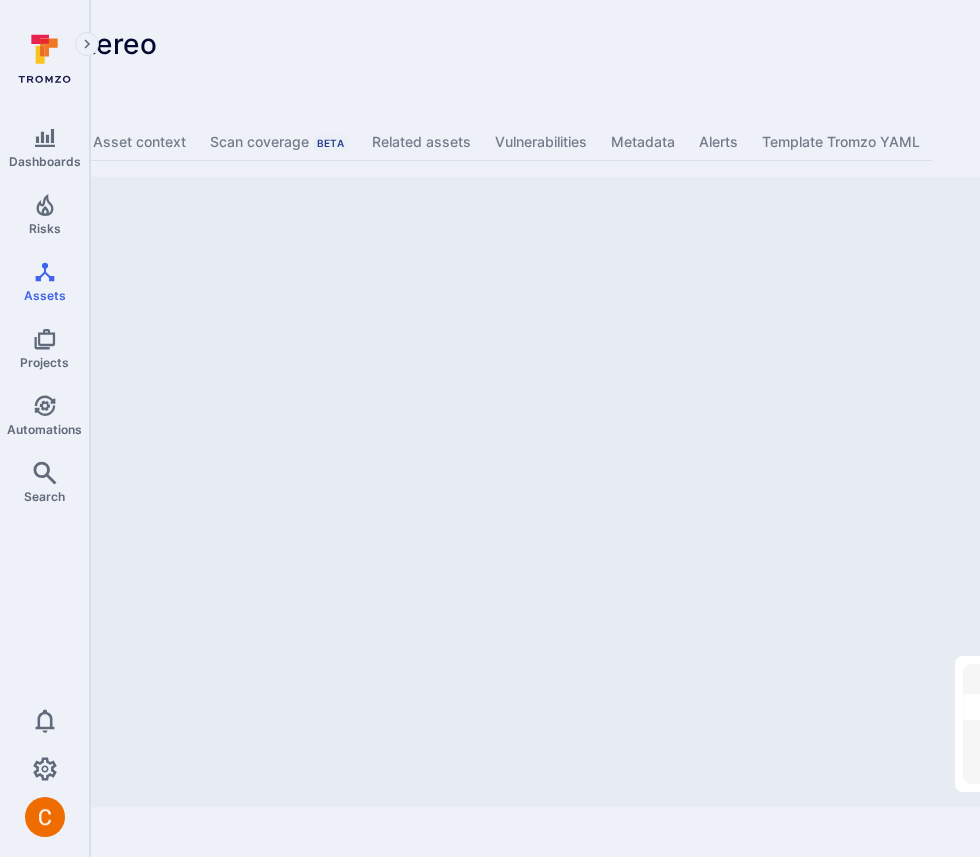 scroll, scrollTop: 0, scrollLeft: 442, axis: horizontal 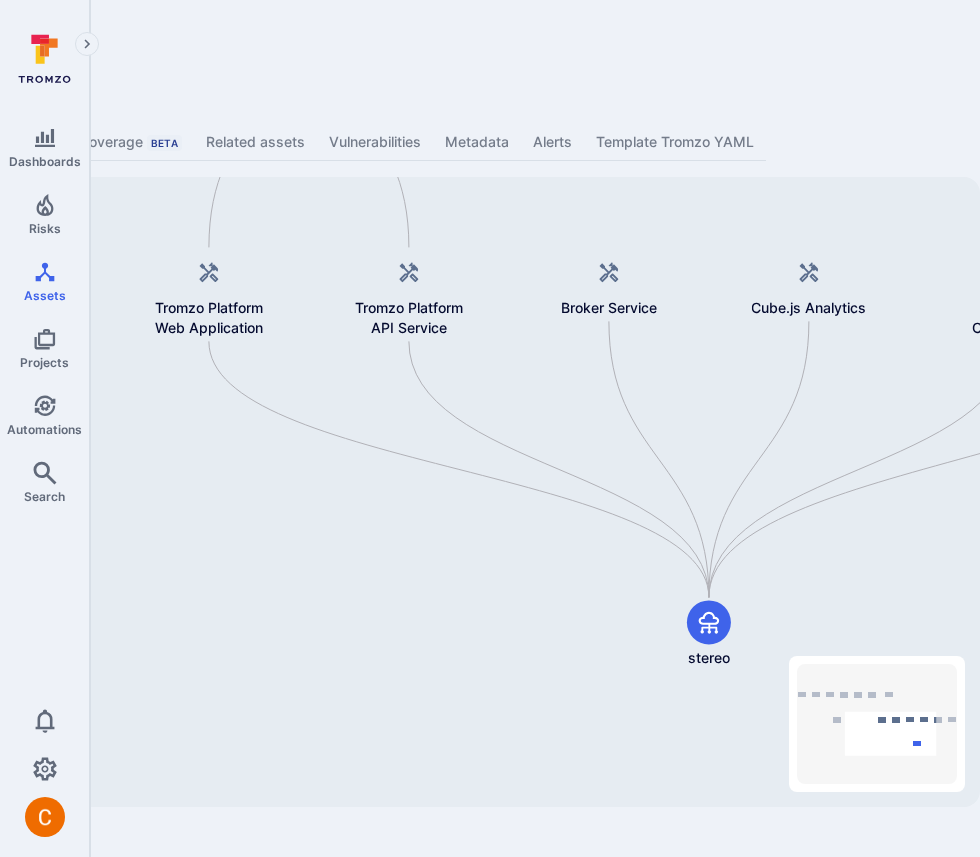 drag, startPoint x: 820, startPoint y: 714, endPoint x: 988, endPoint y: 786, distance: 182.77855 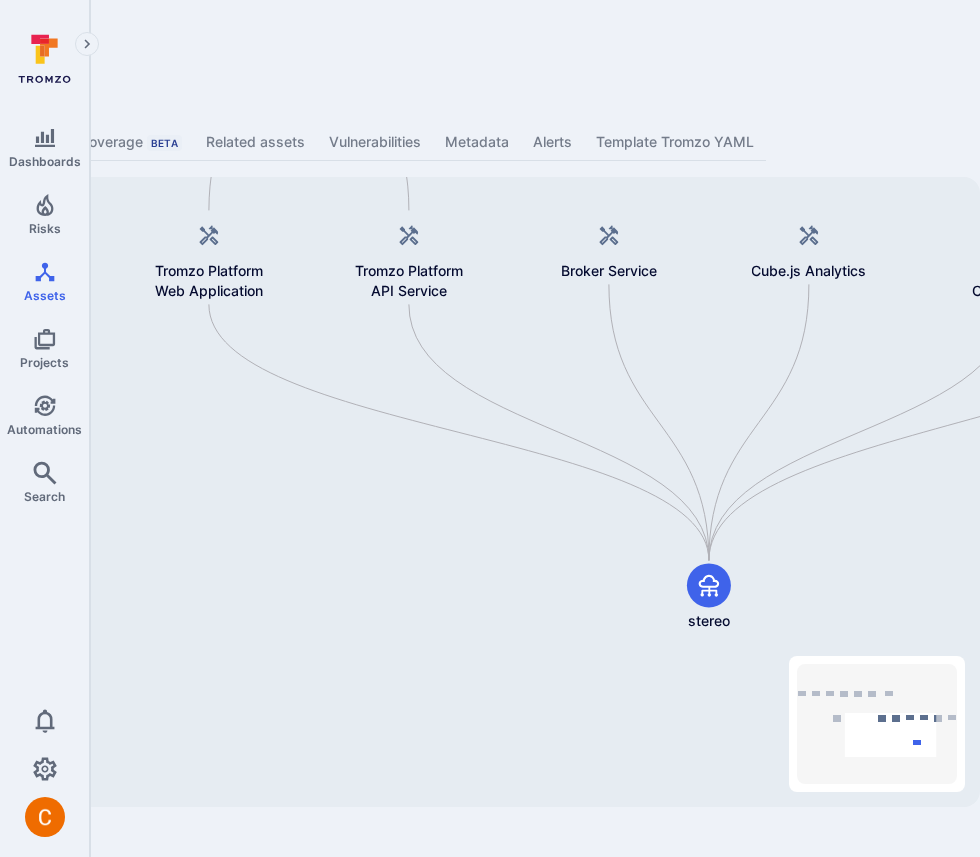 drag, startPoint x: 795, startPoint y: 604, endPoint x: 795, endPoint y: 567, distance: 37 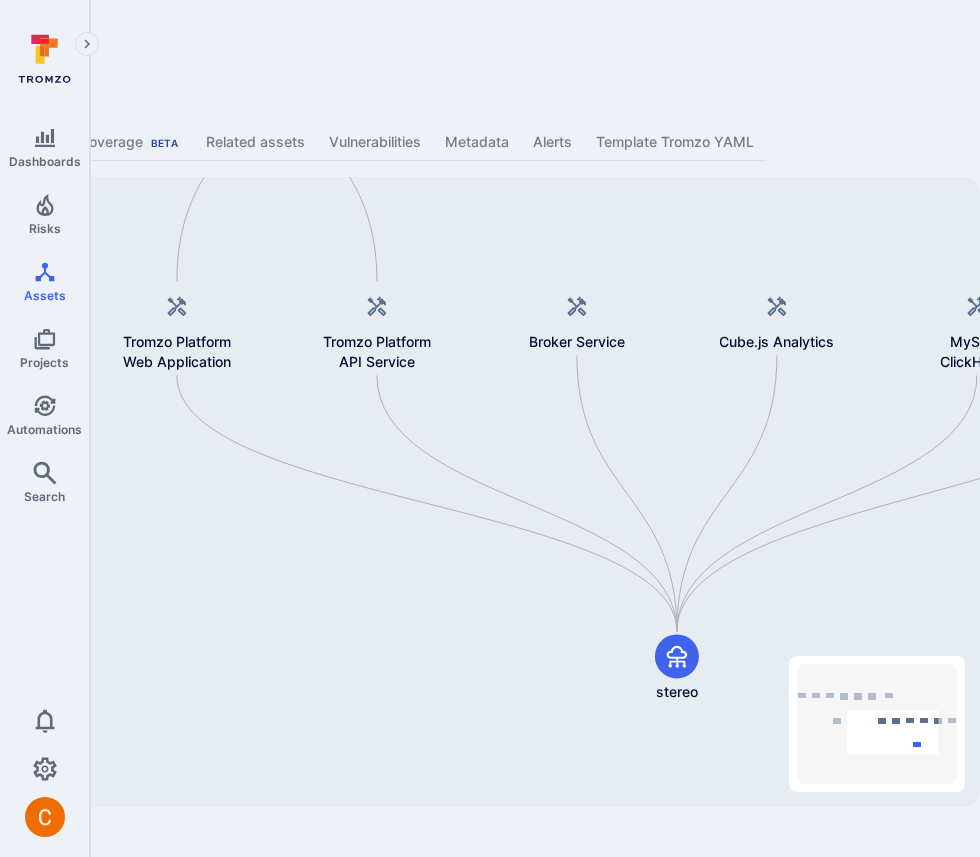 drag, startPoint x: 545, startPoint y: 554, endPoint x: 513, endPoint y: 629, distance: 81.5414 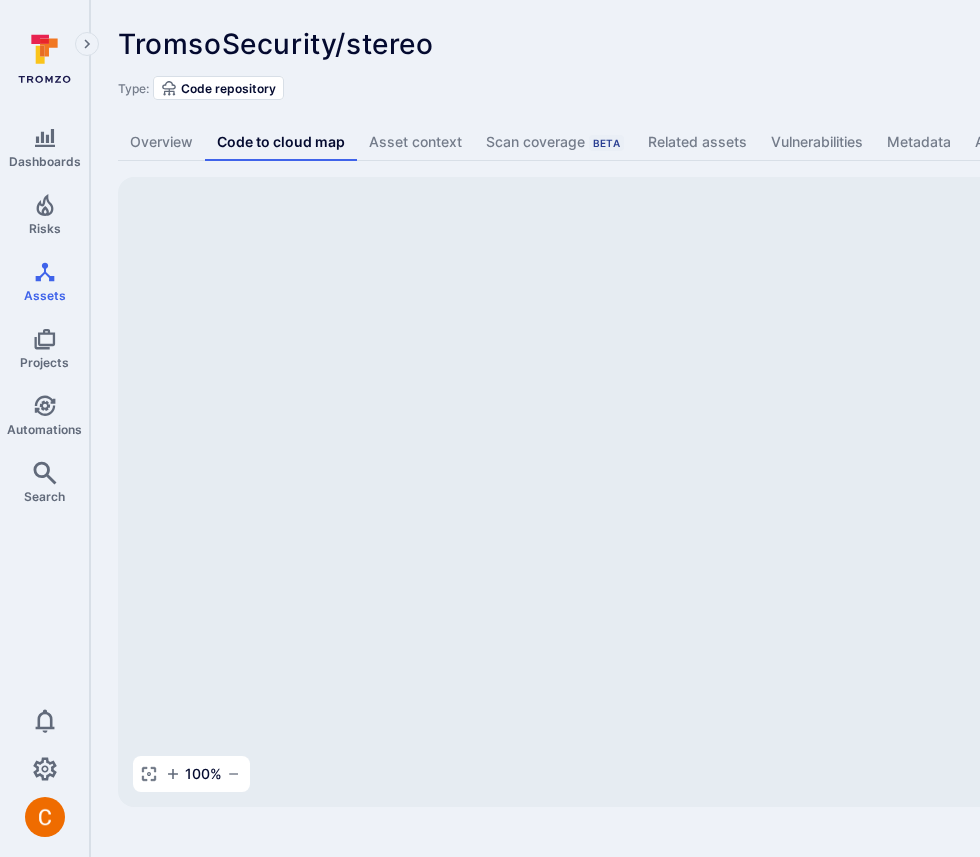 scroll, scrollTop: 0, scrollLeft: 442, axis: horizontal 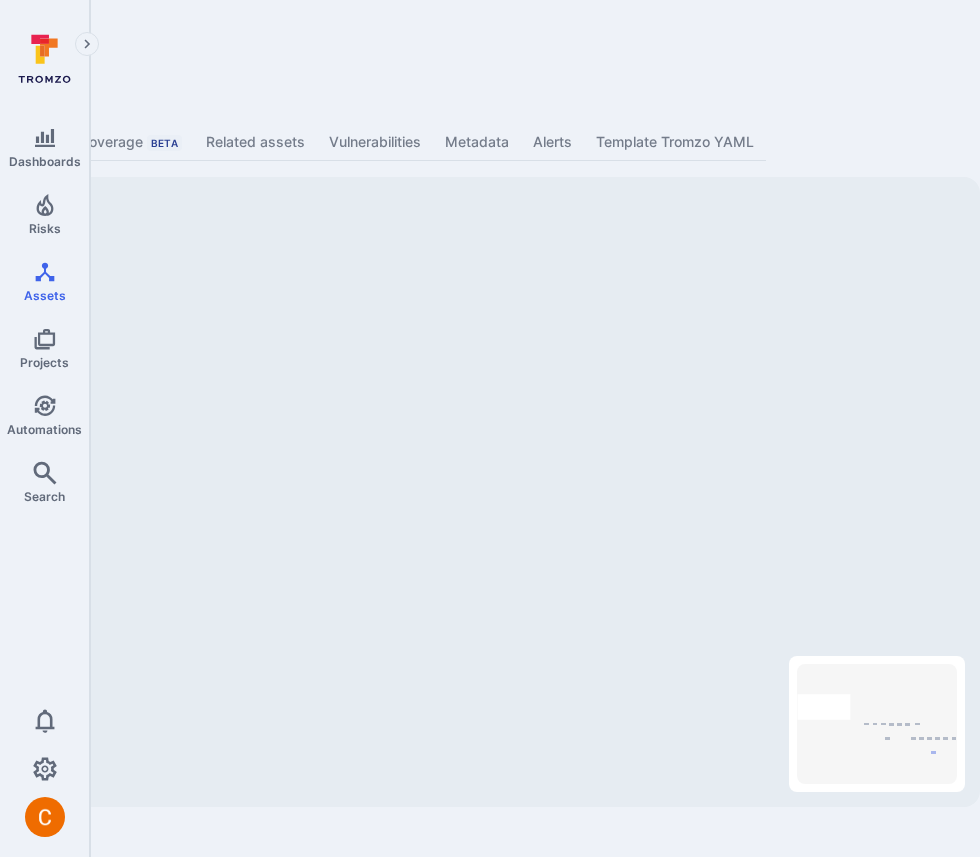click on "Dashboards Risks Assets Projects Automations Search 0 Assets Assets Pull requests TromsoSecurity/stereo ...   Show  more Type: Code repository Overview Code to cloud map Asset context Scan coverage   Beta Related assets Vulnerabilities Metadata Alerts Template Tromzo YAML Cube.js Analytics Container Registry Broker Service Broker Client Development Shell ClickHouse Database MySQL-ClickHouse Replicator Tromzo Platform Web Application stereo Tromzo Platform Tromzo Platform API Service Broker Service Cube.js Analytics MySQL-ClickHouse Replicator Worker Services 100 % Mini Map Press enter or space to select a node. You can then use the arrow keys to move the node around. Press delete to remove it and escape to cancel. Press enter or space to select an edge. You can then press delete to remove it or escape to cancel." at bounding box center [48, 428] 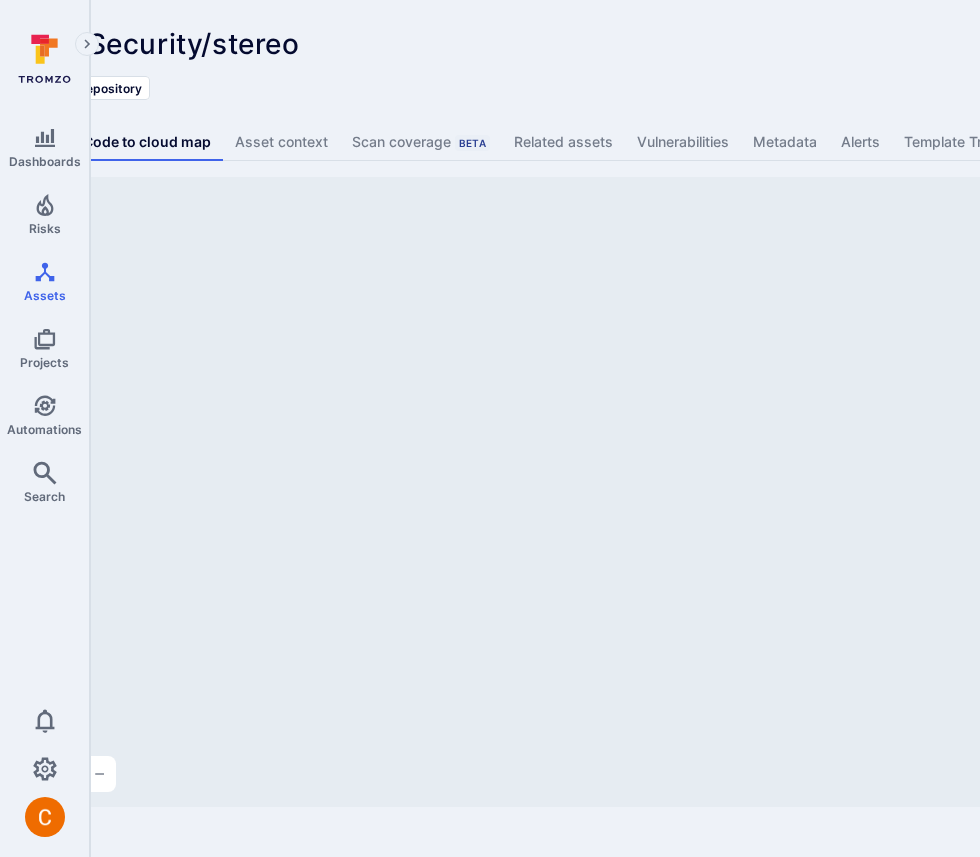 scroll, scrollTop: 0, scrollLeft: 442, axis: horizontal 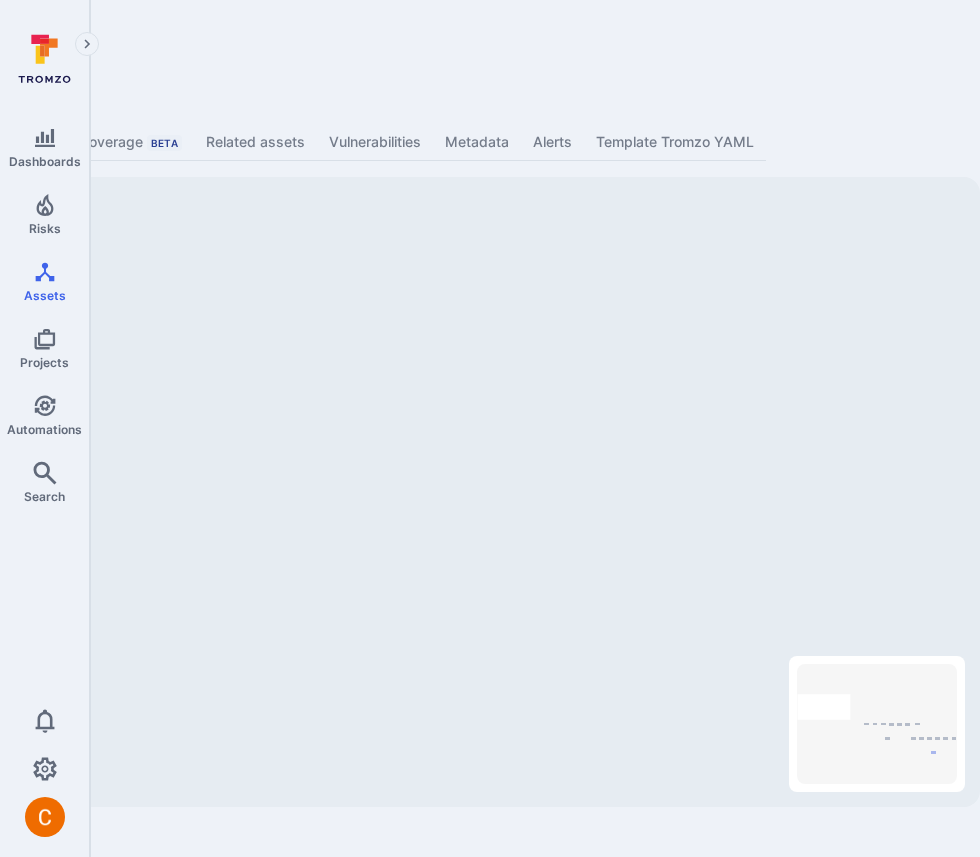click on "Dashboards Risks Assets Projects Automations Search 0 Assets Assets Pull requests [CITY]/stereo ...   Show  more Type: Code repository Overview Code to cloud map Asset context Scan coverage   Beta Related assets Vulnerabilities Metadata Alerts Template Tromzo YAML Cube.js Analytics Container Registry Broker Service Broker Client Development Shell ClickHouse Database MySQL-ClickHouse Replicator Tromzo Platform Web Application stereo Tromzo Platform Tromzo Platform API Service Broker Service Cube.js Analytics MySQL-ClickHouse Replicator Worker Services 100 % Mini Map Press enter or space to select a node. You can then use the arrow keys to move the node around. Press delete to remove it and escape to cancel. Press enter or space to select an edge. You can then press delete to remove it or escape to cancel." at bounding box center [48, 428] 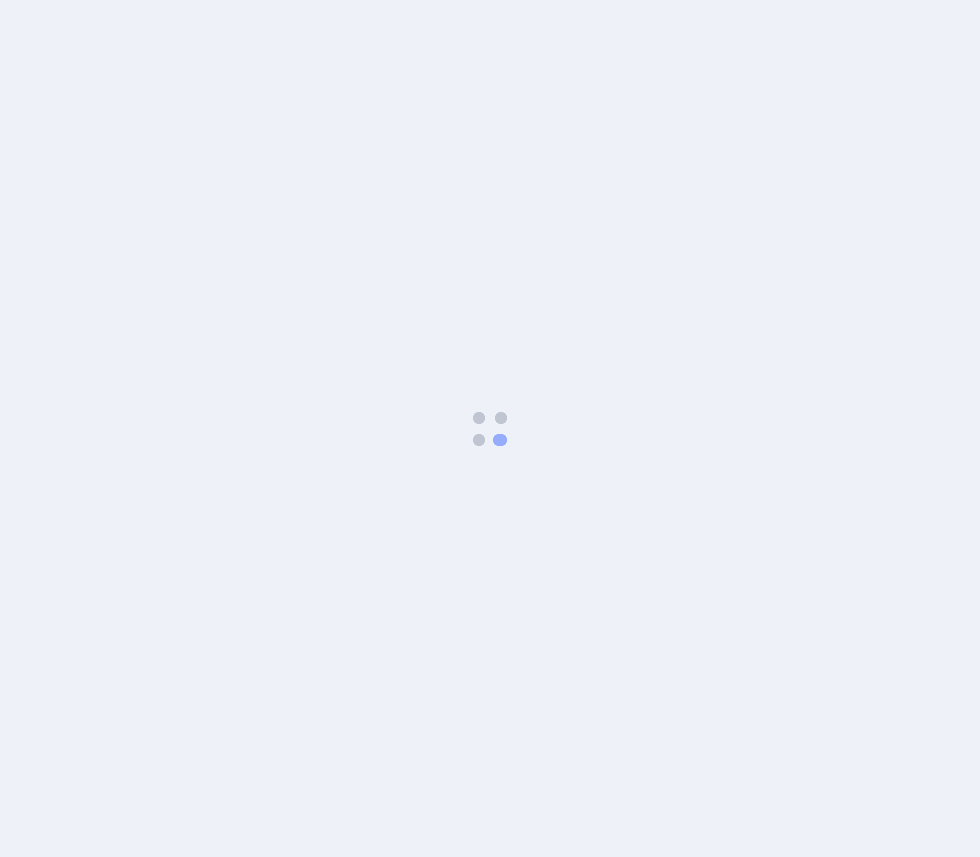 scroll, scrollTop: 0, scrollLeft: 0, axis: both 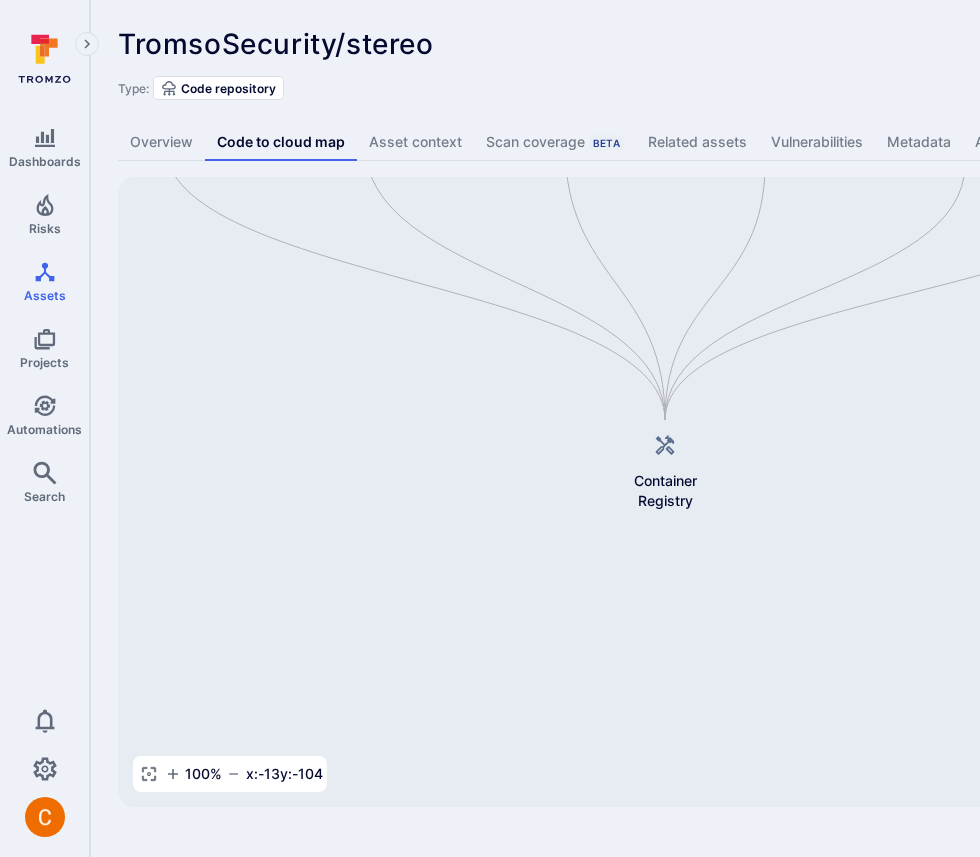 drag, startPoint x: 504, startPoint y: 590, endPoint x: 95, endPoint y: 481, distance: 423.27533 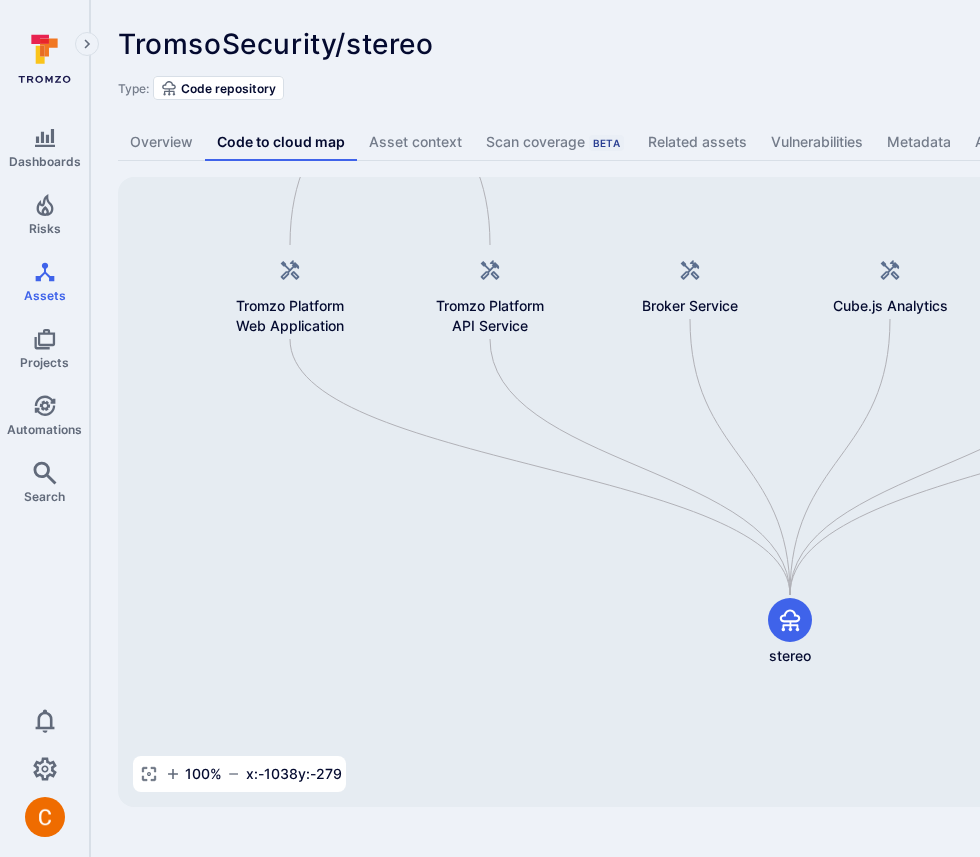 drag, startPoint x: 636, startPoint y: 625, endPoint x: 4, endPoint y: 449, distance: 656.04877 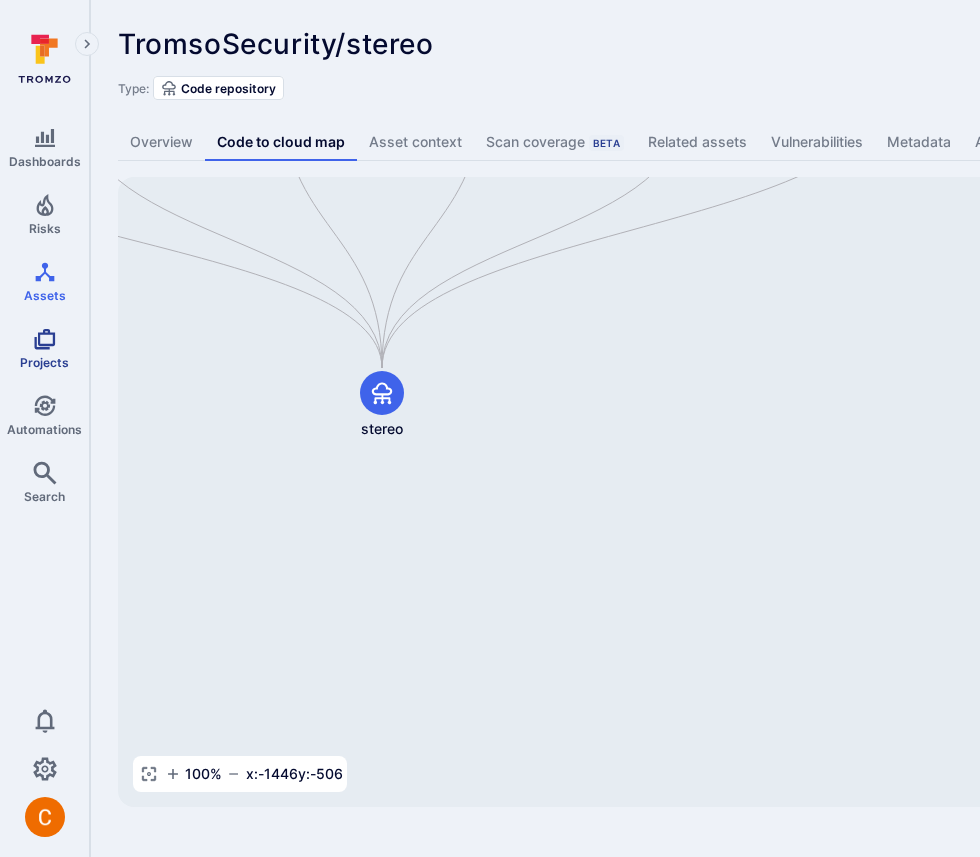 drag, startPoint x: 403, startPoint y: 546, endPoint x: 2, endPoint y: 325, distance: 457.8668 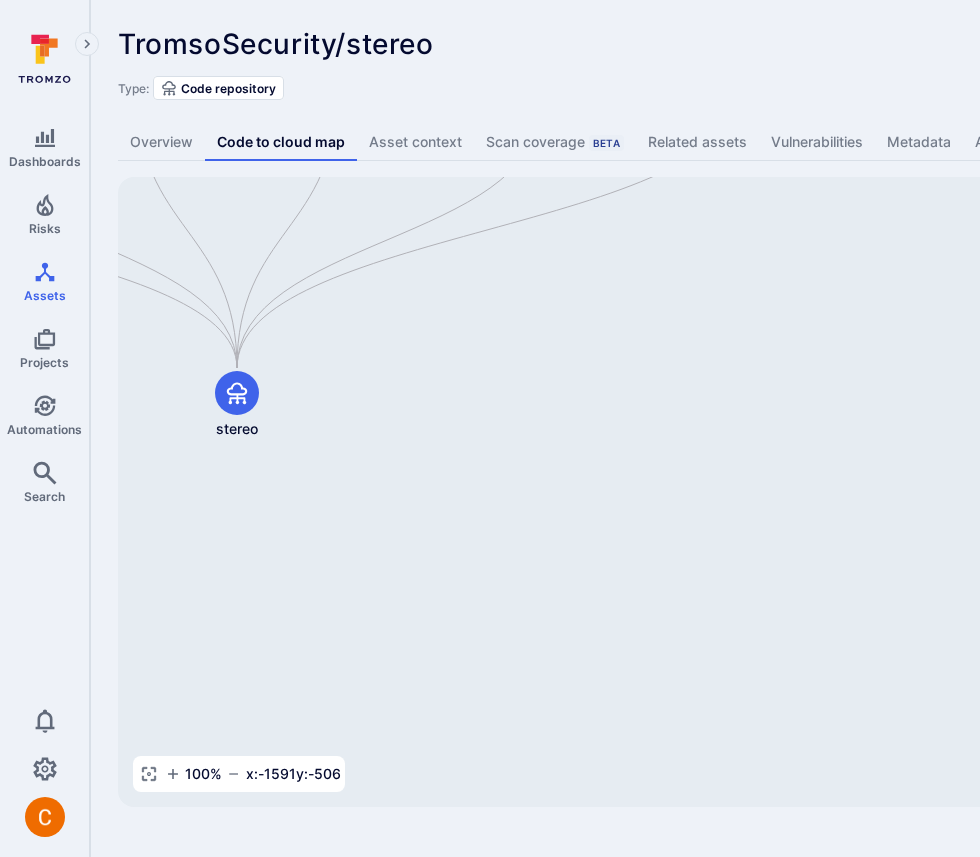 drag, startPoint x: 832, startPoint y: 604, endPoint x: 687, endPoint y: 604, distance: 145 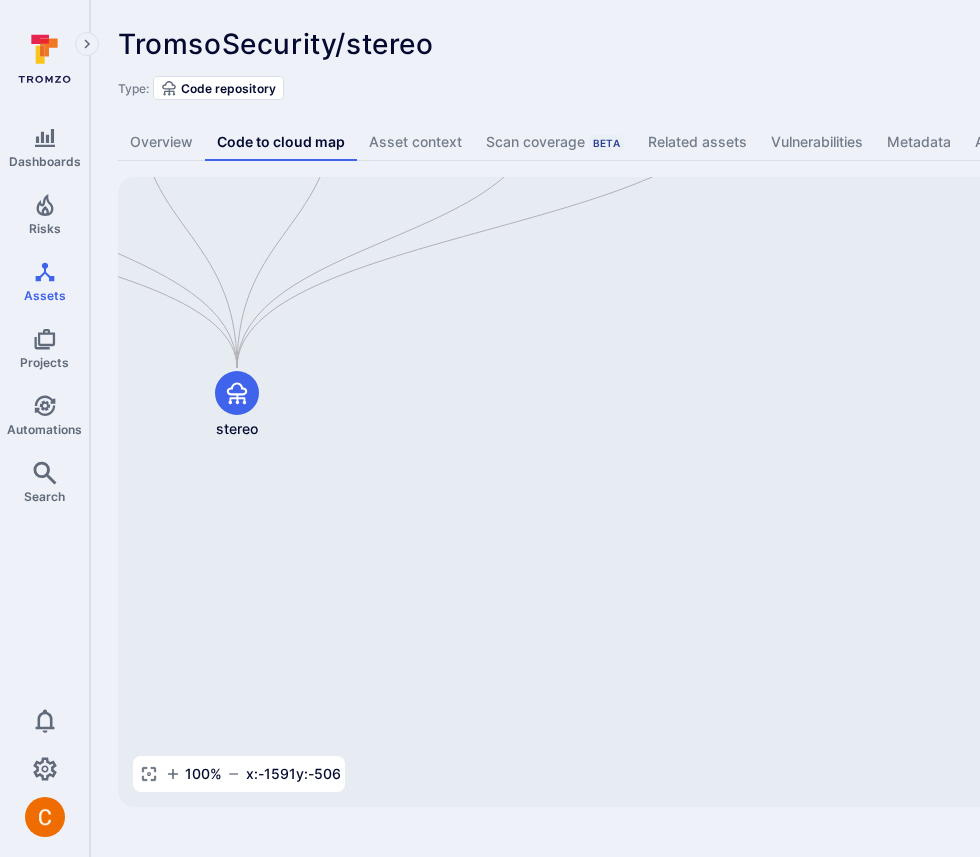 click on "Cube.js Analytics Container Registry Broker Service Broker Client Development Shell ClickHouse Database MySQL-ClickHouse Replicator Tromzo Platform Web Application stereo Tromzo Platform Tromzo Platform API Service Broker Service Cube.js Analytics MySQL-ClickHouse Replicator Worker Services" at bounding box center [770, 492] 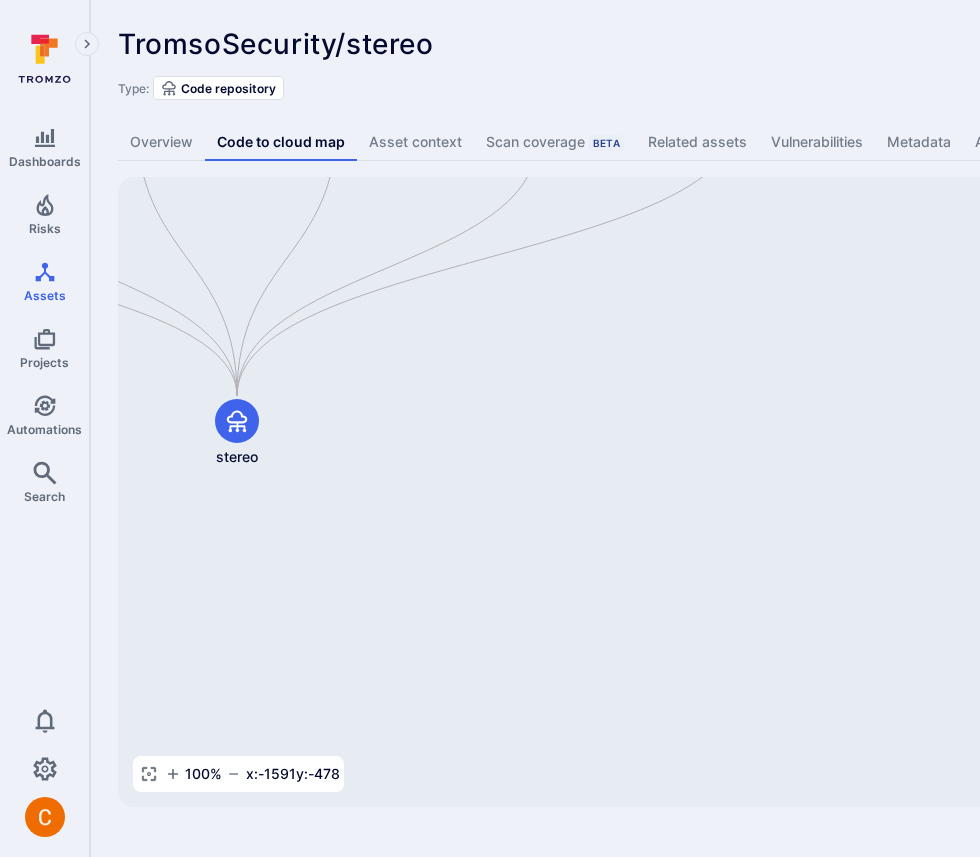 drag, startPoint x: 660, startPoint y: 615, endPoint x: 660, endPoint y: 643, distance: 28 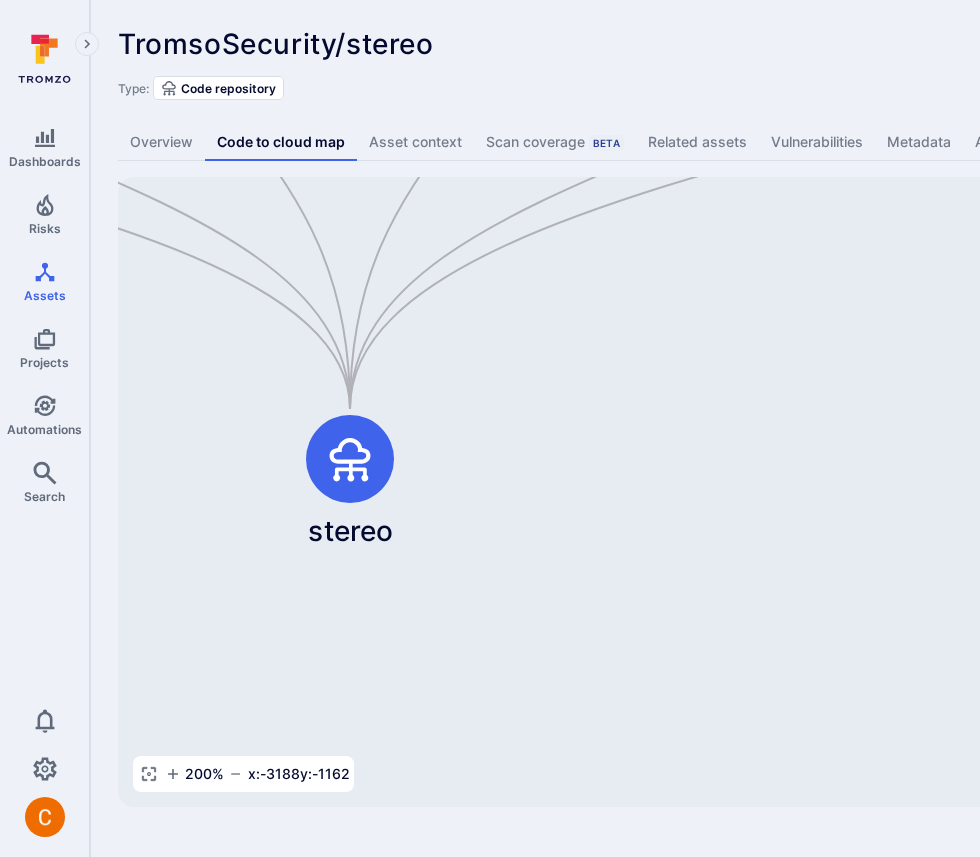 drag, startPoint x: 482, startPoint y: 466, endPoint x: 966, endPoint y: 716, distance: 544.7532 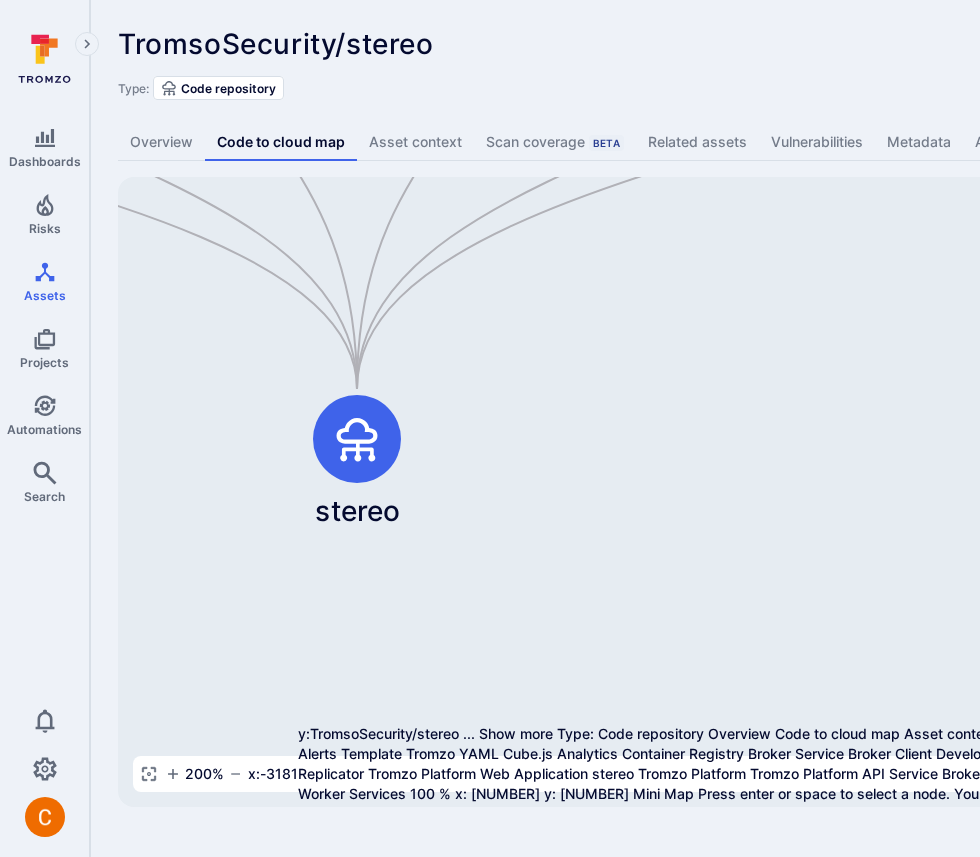 click on "Cube.js Analytics Container Registry Broker Service Broker Client Development Shell ClickHouse Database MySQL-ClickHouse Replicator Tromzo Platform Web Application stereo Tromzo Platform Tromzo Platform API Service Broker Service Cube.js Analytics MySQL-ClickHouse Replicator Worker Services" at bounding box center [770, 492] 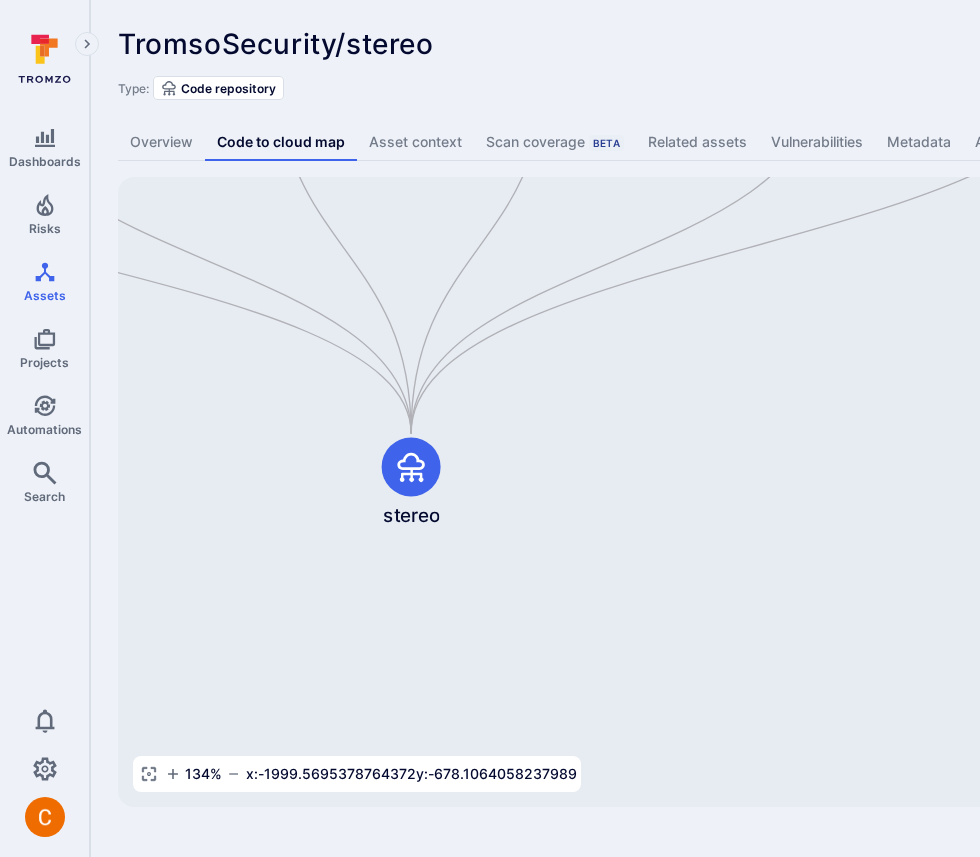 click on "TromsoSecurity/stereo ...   Show  more Type: Code repository" at bounding box center (765, 64) 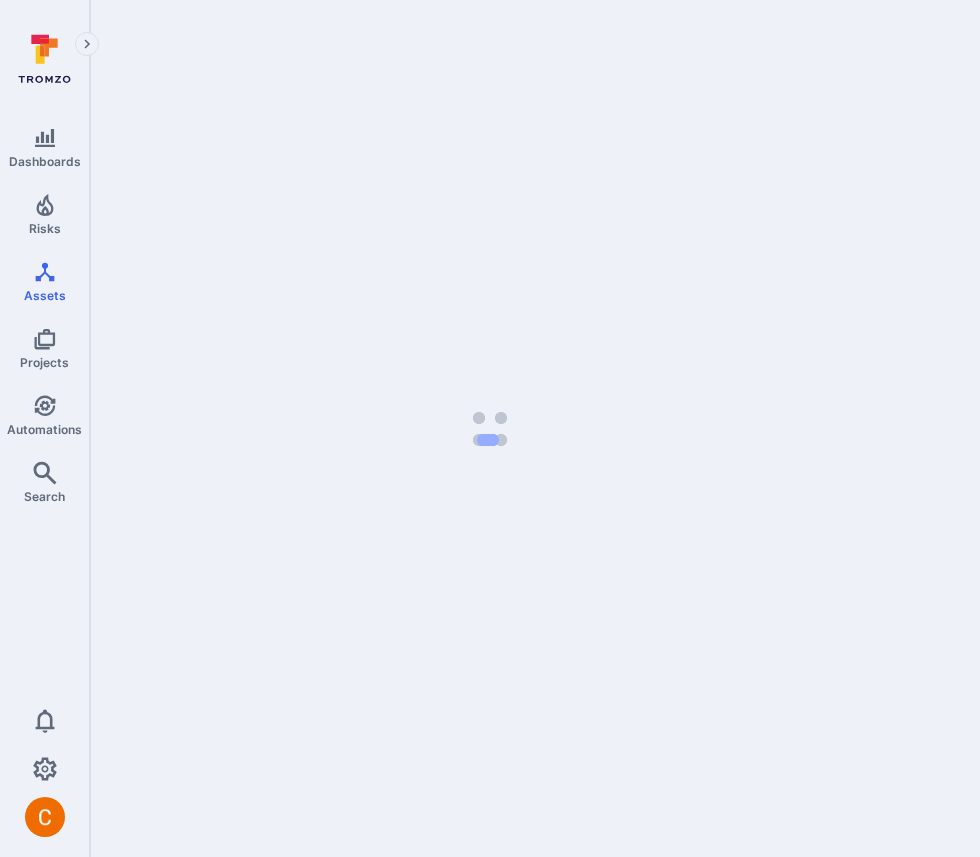 scroll, scrollTop: 0, scrollLeft: 0, axis: both 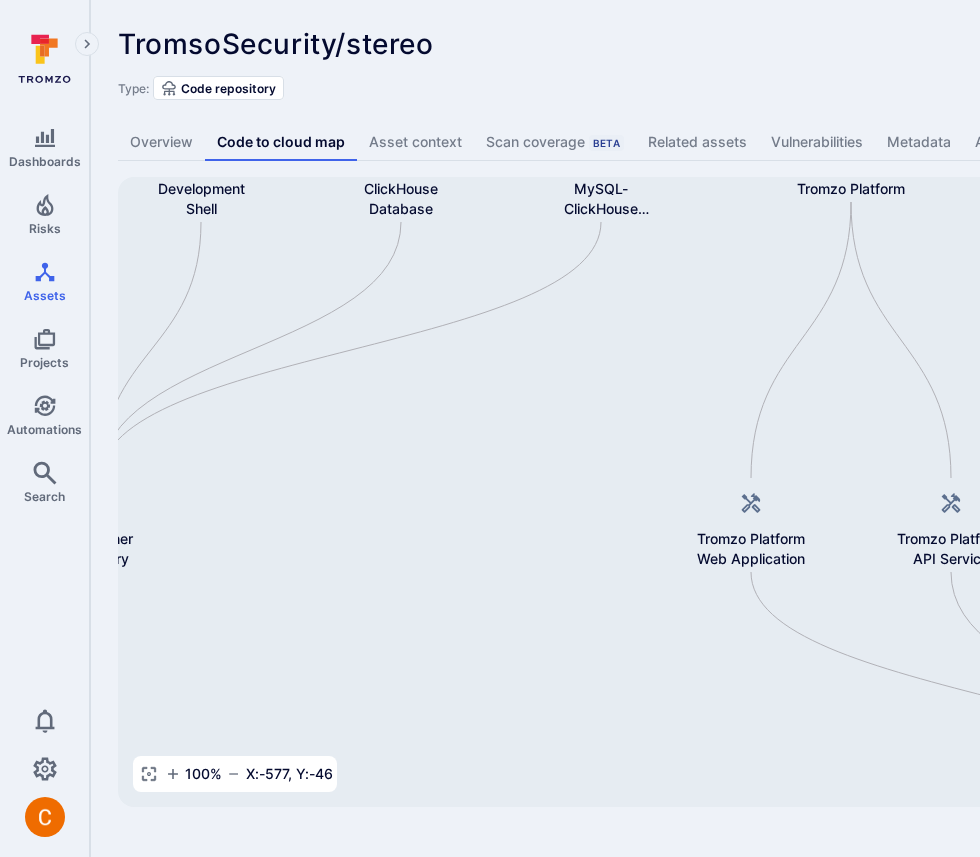 drag, startPoint x: 844, startPoint y: 668, endPoint x: 260, endPoint y: 618, distance: 586.1365 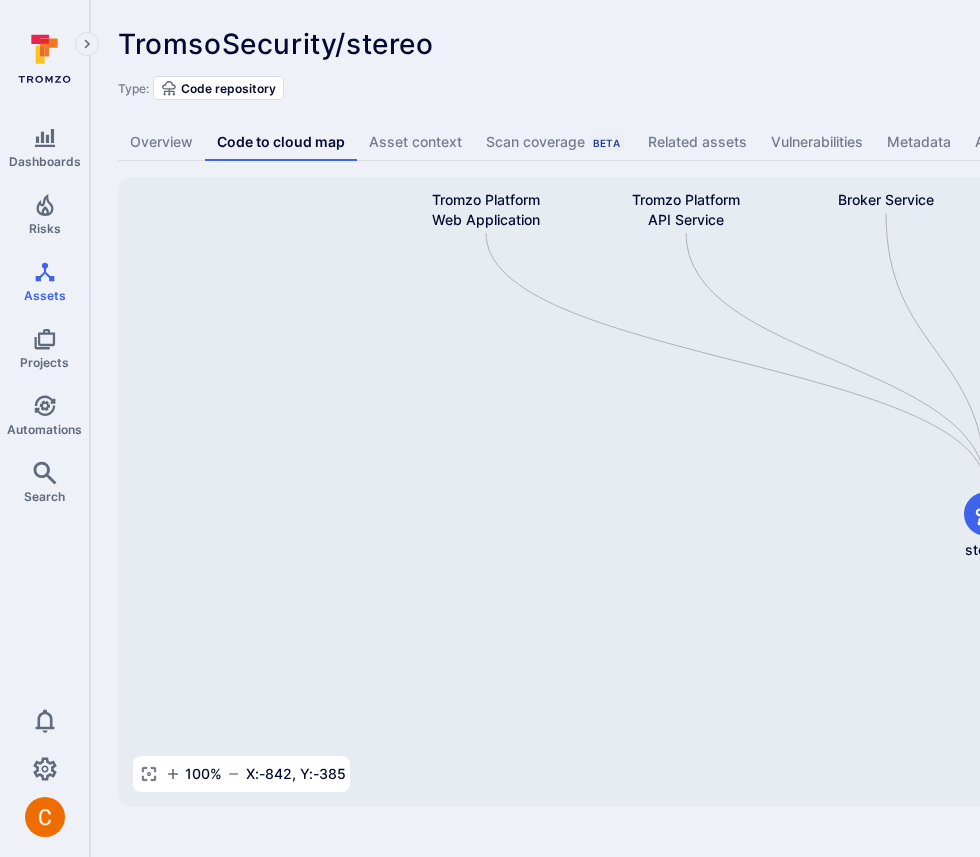 drag, startPoint x: 574, startPoint y: 686, endPoint x: 313, endPoint y: 350, distance: 425.46094 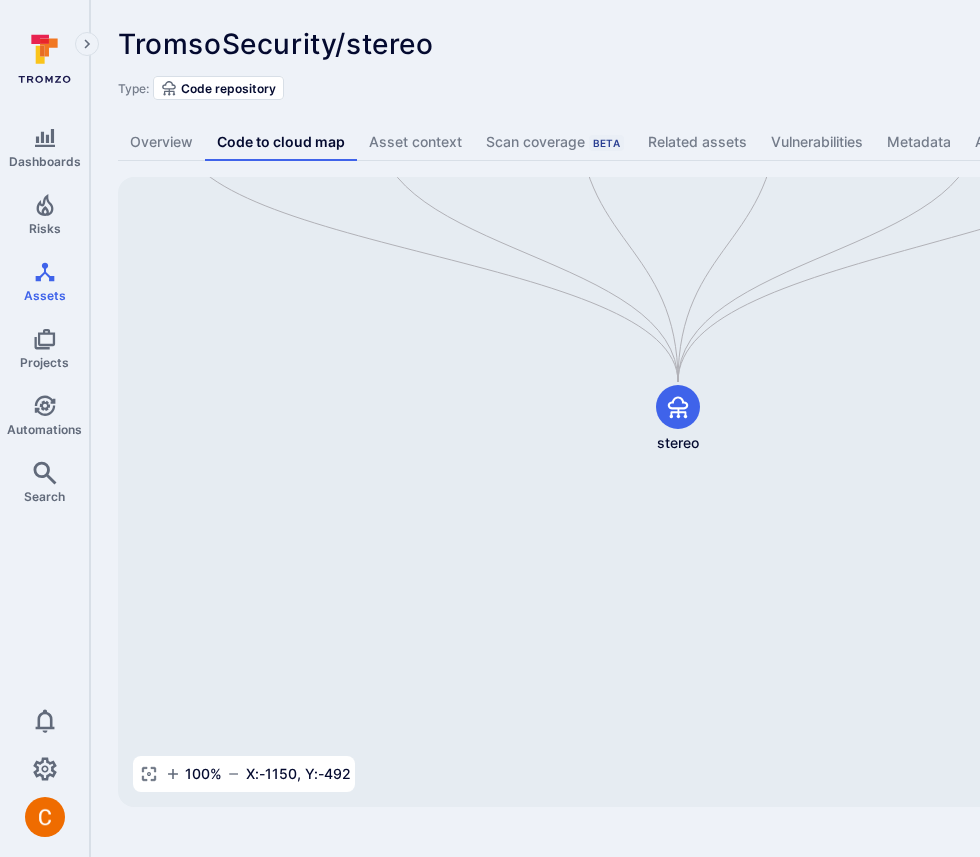 drag, startPoint x: 568, startPoint y: 573, endPoint x: 109, endPoint y: 439, distance: 478.16 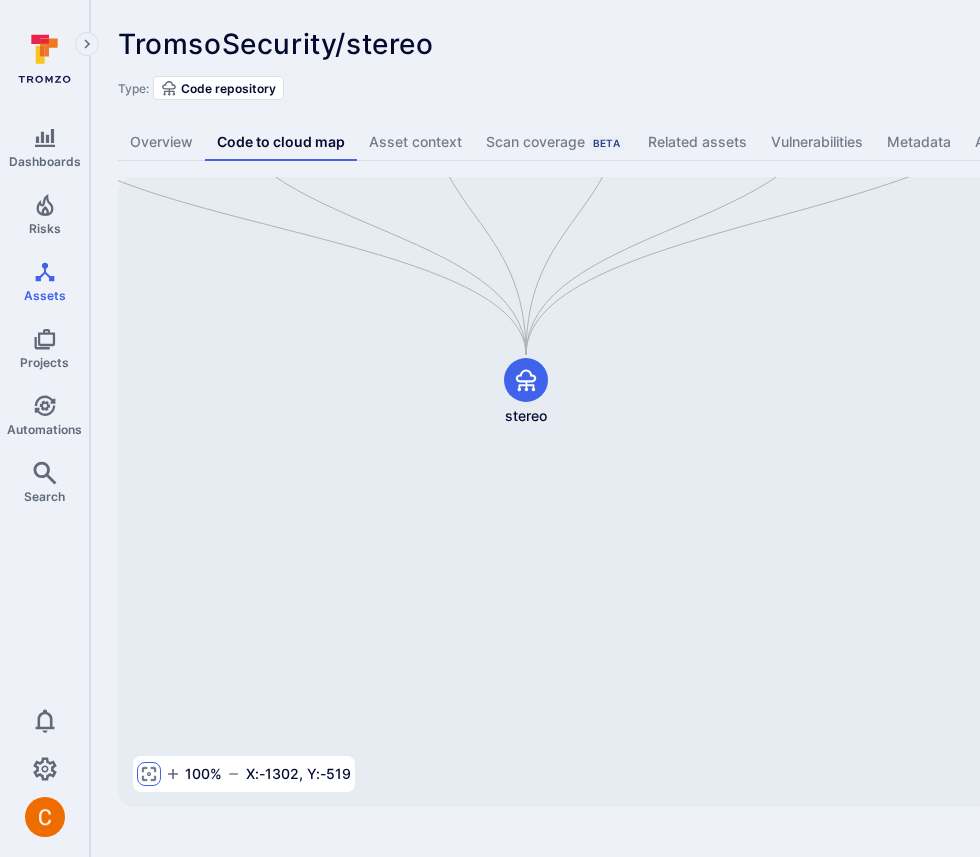 click 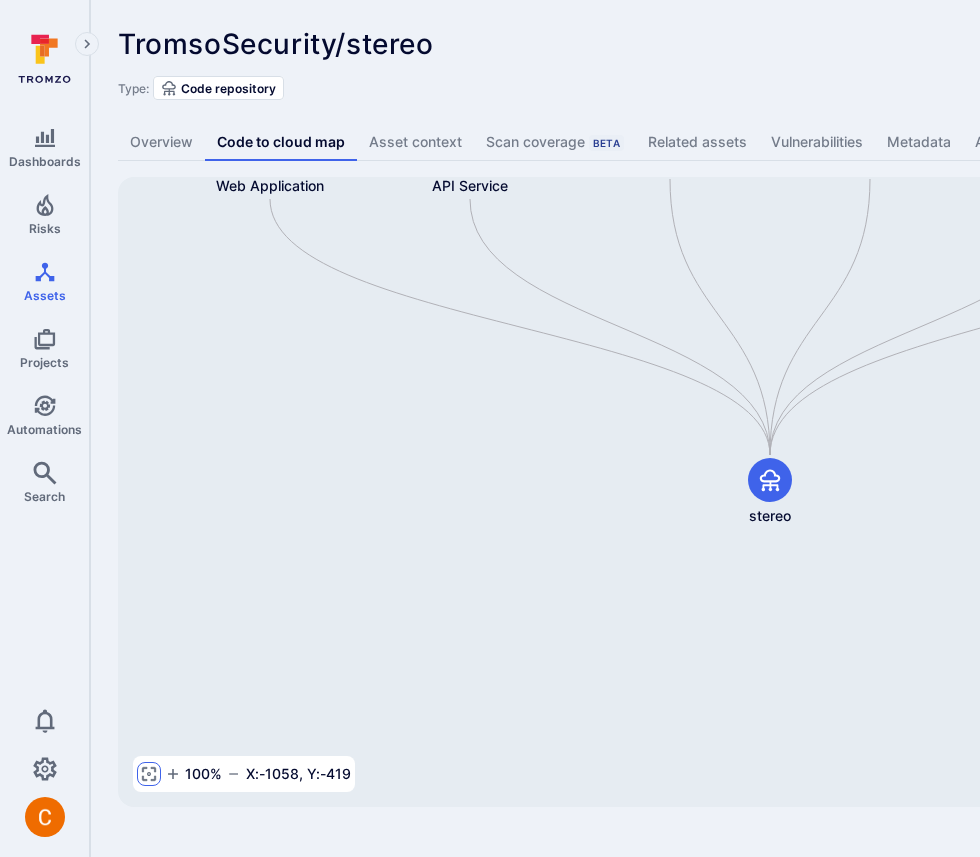 click 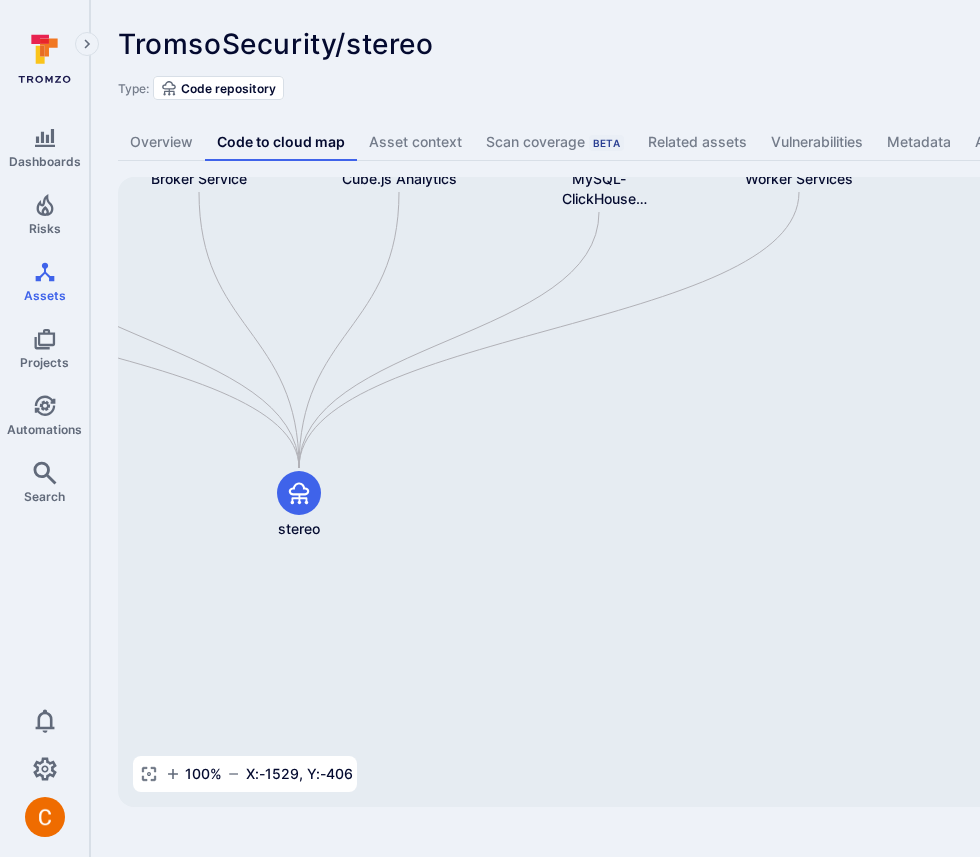 drag, startPoint x: 587, startPoint y: 473, endPoint x: 116, endPoint y: 486, distance: 471.17938 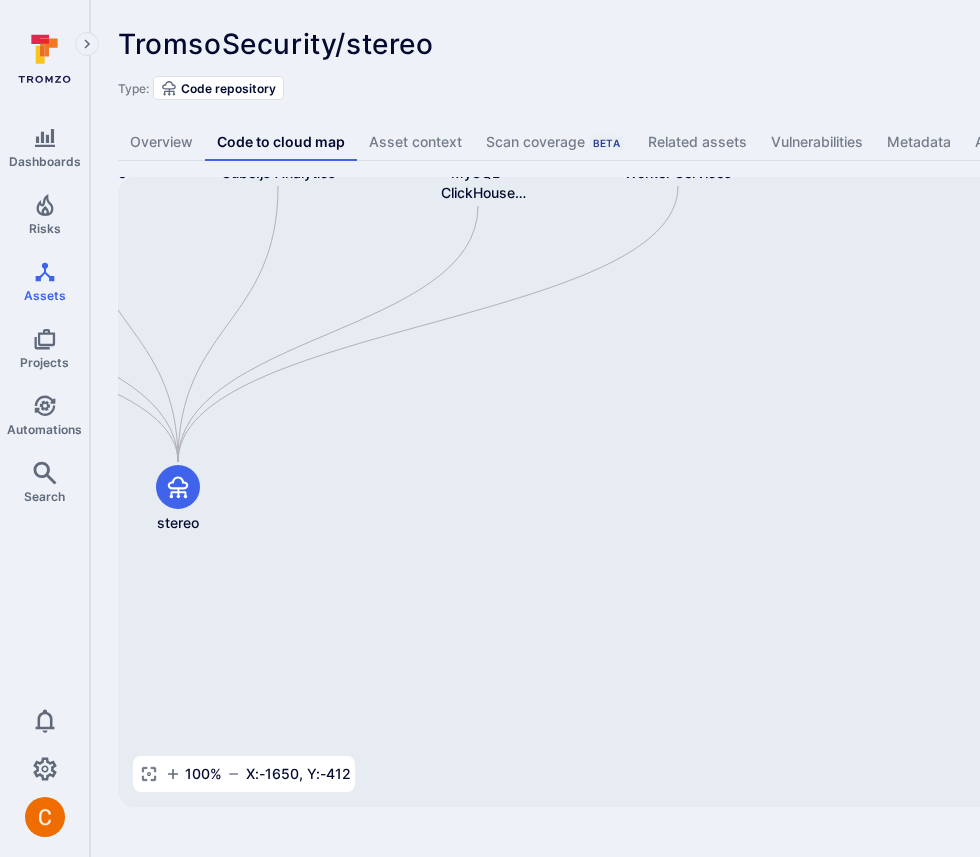 drag, startPoint x: 644, startPoint y: 510, endPoint x: 523, endPoint y: 504, distance: 121.14867 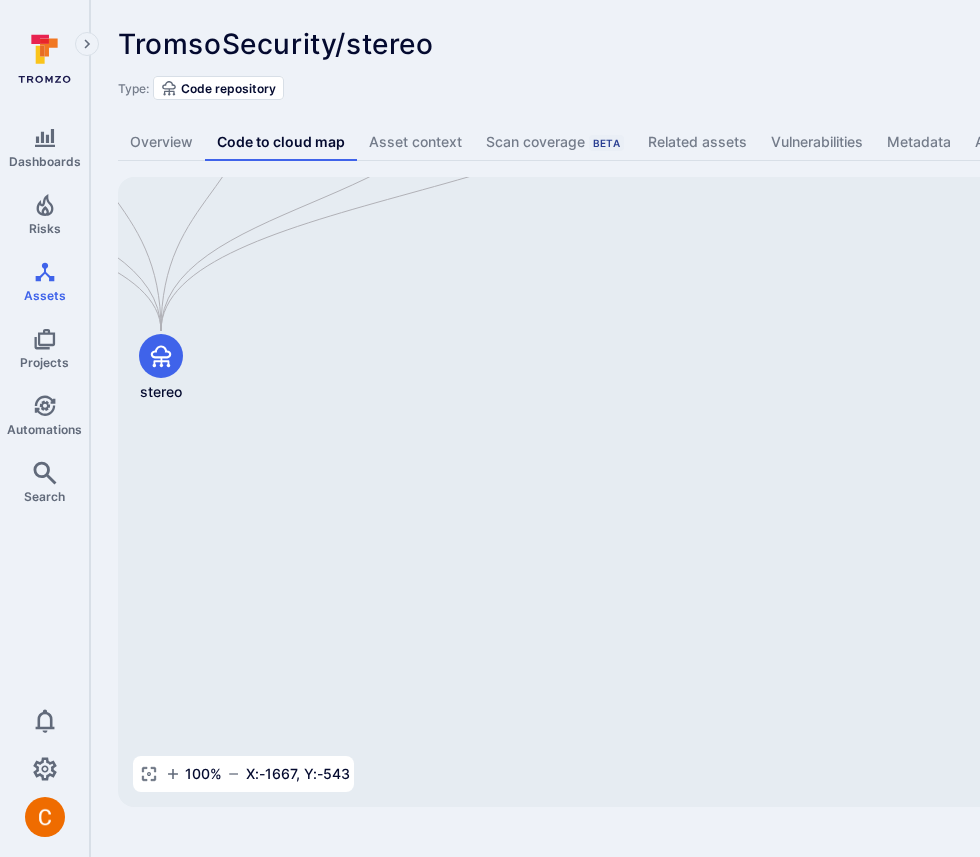 drag, startPoint x: 513, startPoint y: 531, endPoint x: 496, endPoint y: 402, distance: 130.11533 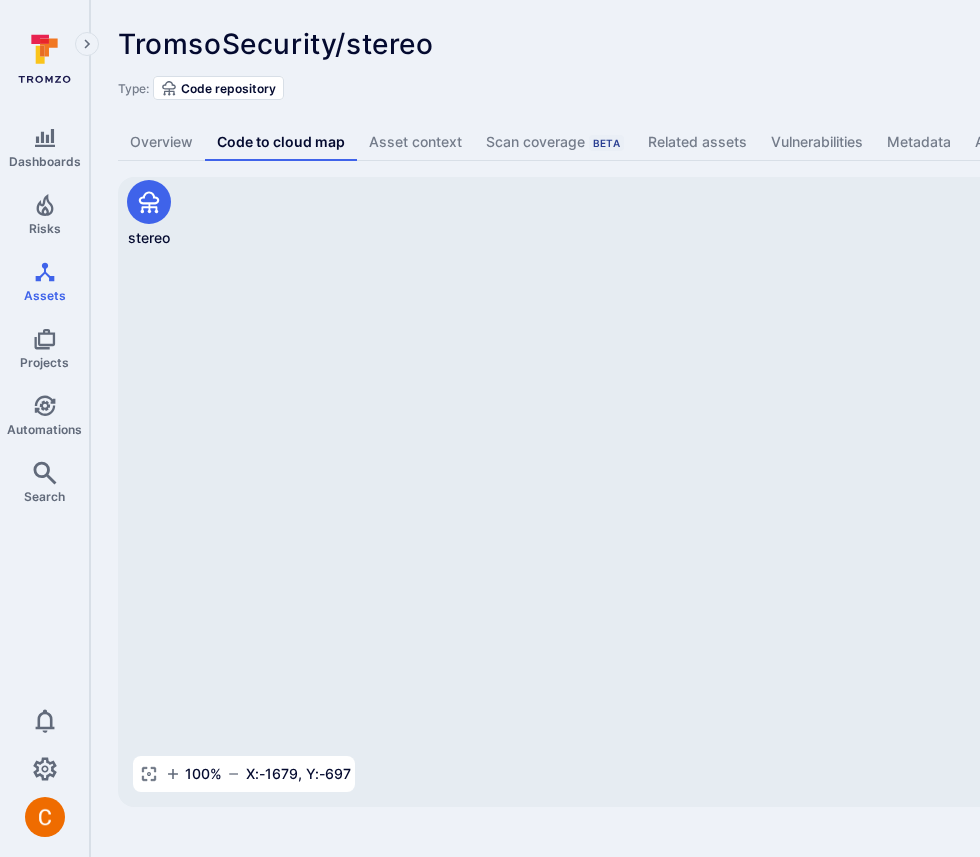drag, startPoint x: 484, startPoint y: 486, endPoint x: 473, endPoint y: 330, distance: 156.38734 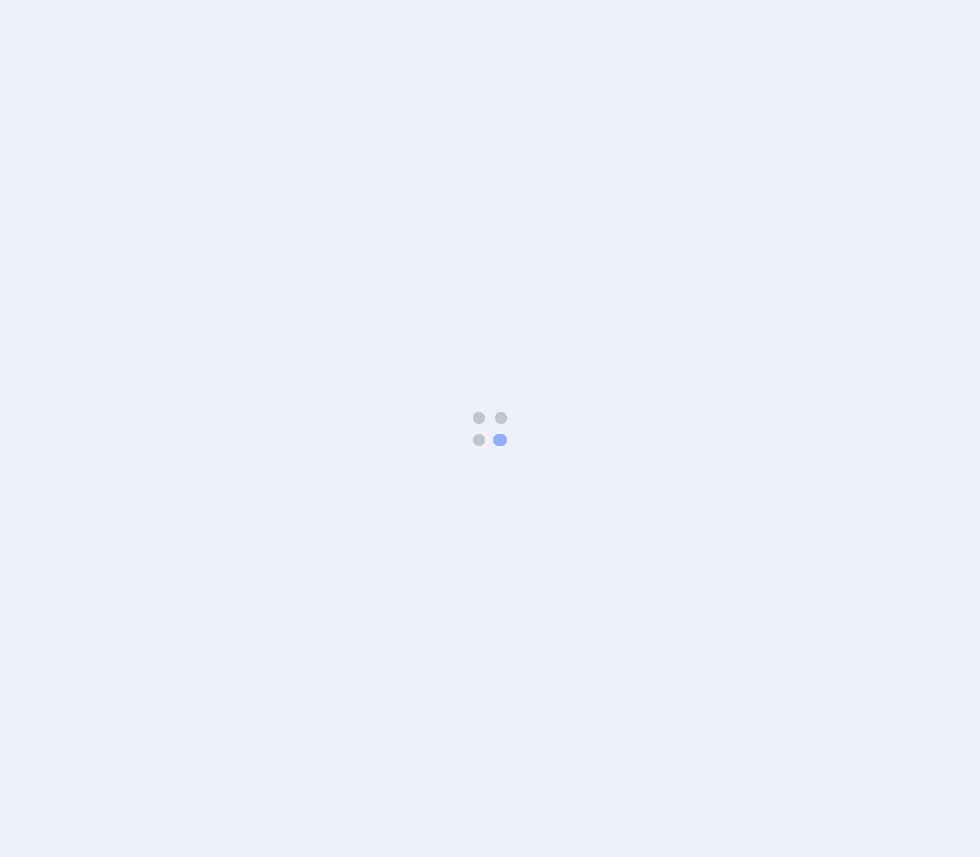 scroll, scrollTop: 0, scrollLeft: 0, axis: both 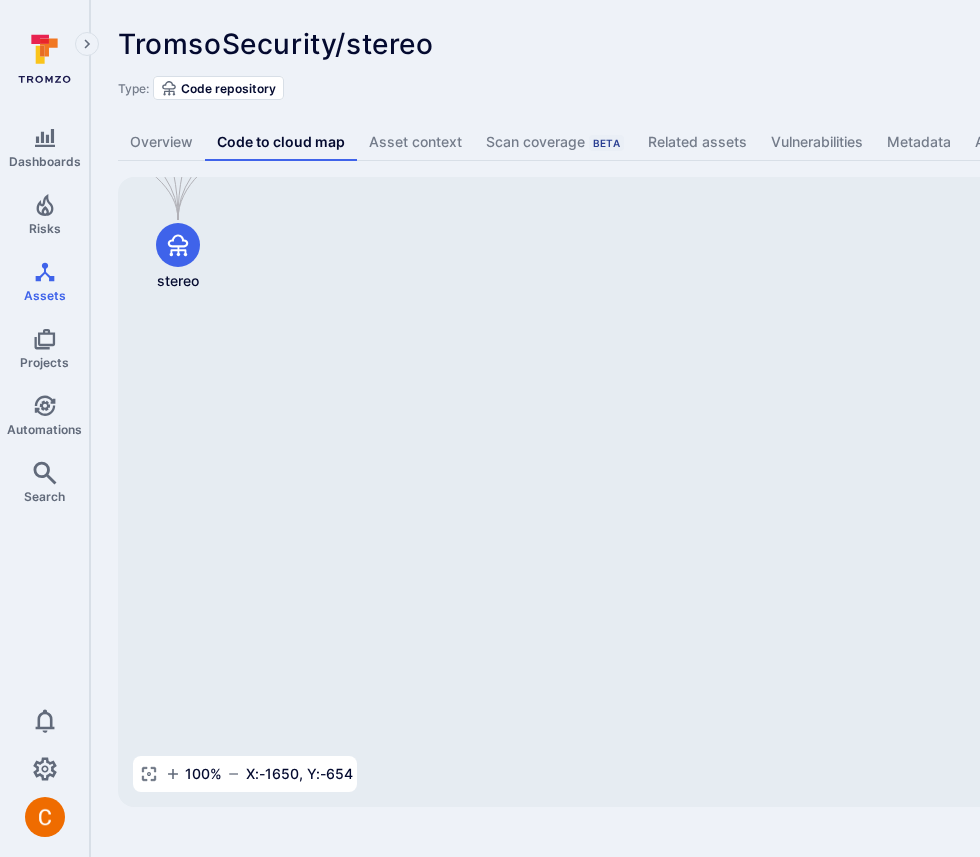 drag, startPoint x: 614, startPoint y: 371, endPoint x: 613, endPoint y: 421, distance: 50.01 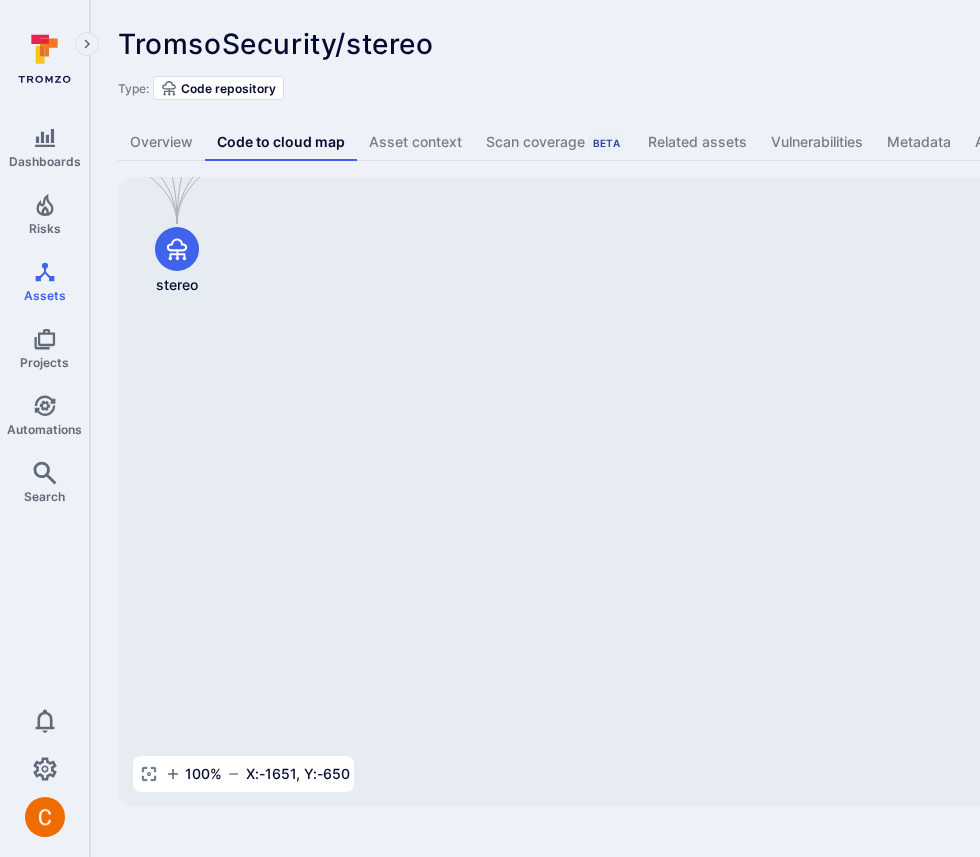 click on "TromsoSecurity/stereo ...   Show  more Type: Code repository Overview Code to cloud map Asset context Scan coverage   Beta Related assets Vulnerabilities Metadata Alerts Template Tromzo YAML Cube.js Analytics Container Registry Broker Service Broker Client Development Shell ClickHouse Database MySQL-ClickHouse Replicator Tromzo Platform Web Application stereo Tromzo Platform Tromzo Platform API Service Broker Service Cube.js Analytics MySQL-ClickHouse Replicator Worker Services 100 % X:  -1651 , Y:  -650 Mini Map Press enter or space to select a node. You can then use the arrow keys to move the node around. Press delete to remove it and escape to cancel. Press enter or space to select an edge. You can then press delete to remove it or escape to cancel." at bounding box center [765, 417] 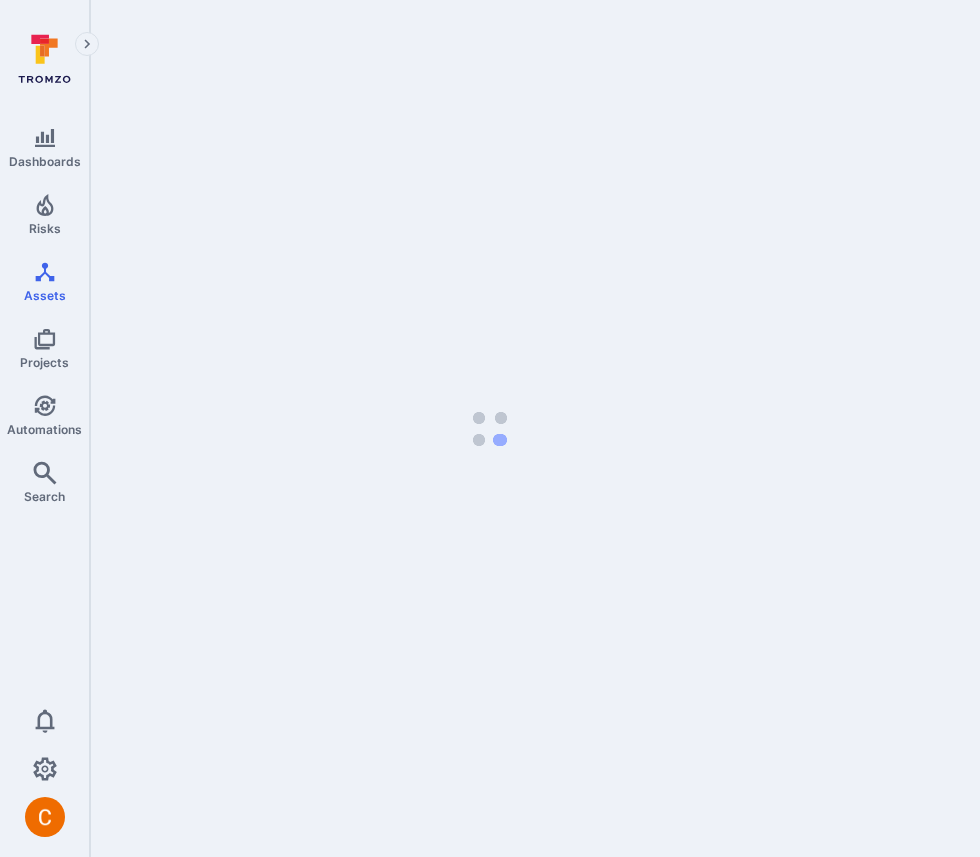 scroll, scrollTop: 0, scrollLeft: 0, axis: both 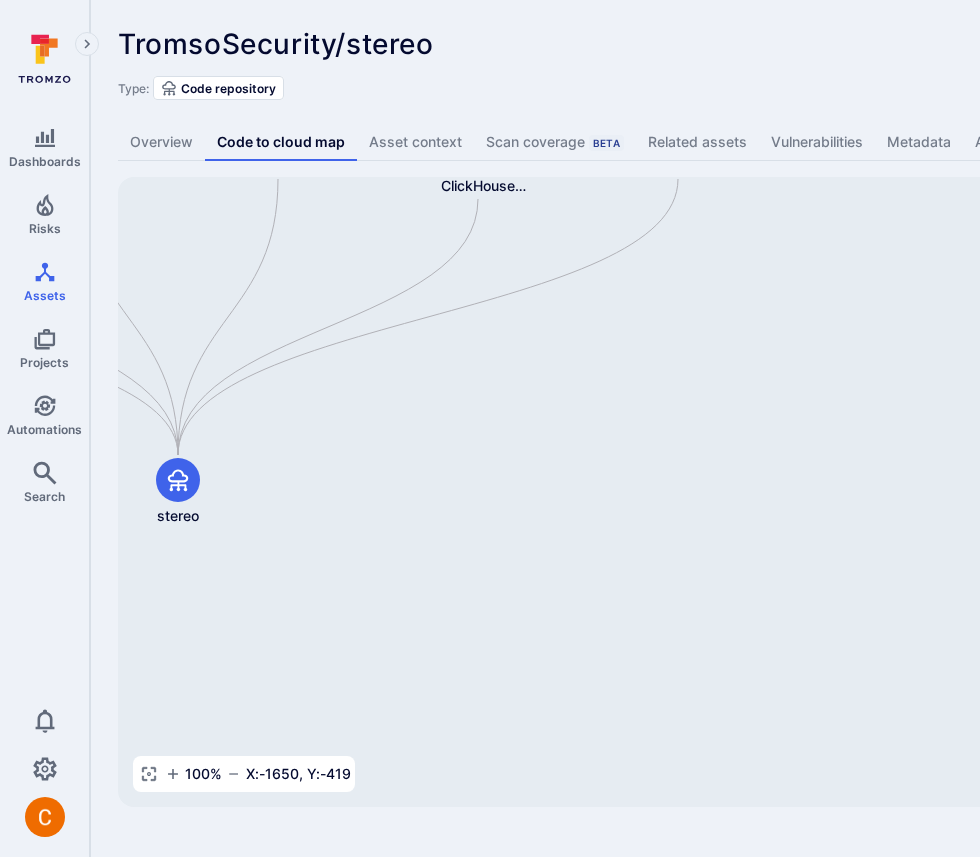 click on "TromsoSecurity/stereo ...   Show  more Type: Code repository" at bounding box center [765, 64] 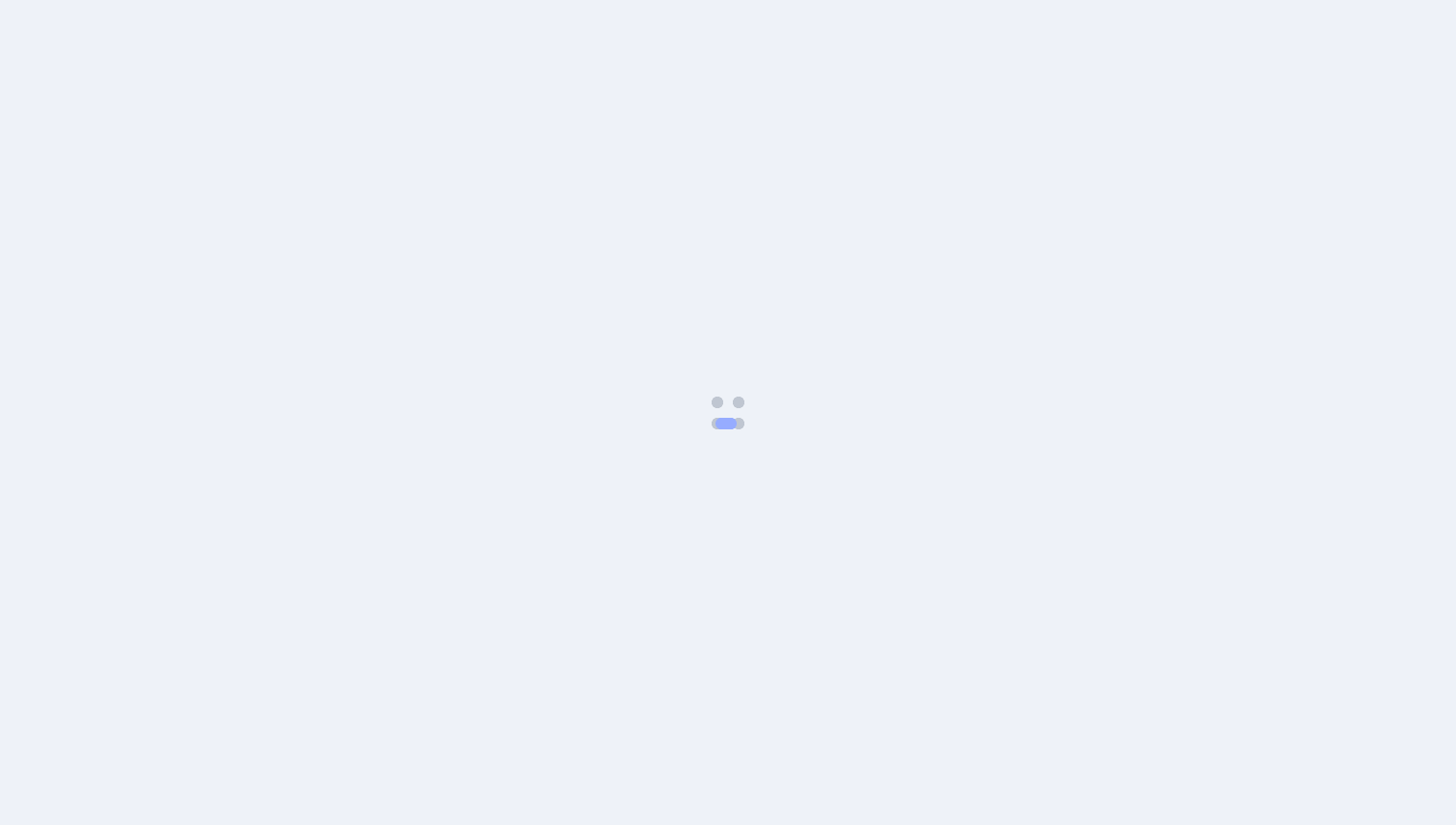 scroll, scrollTop: 0, scrollLeft: 0, axis: both 